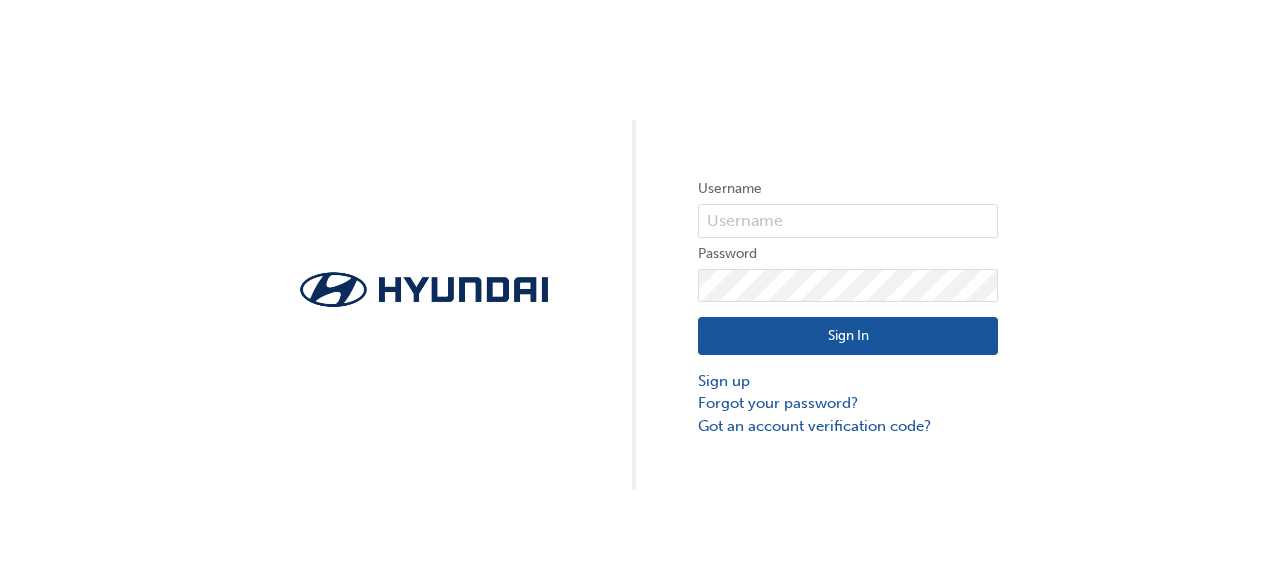 scroll, scrollTop: 0, scrollLeft: 0, axis: both 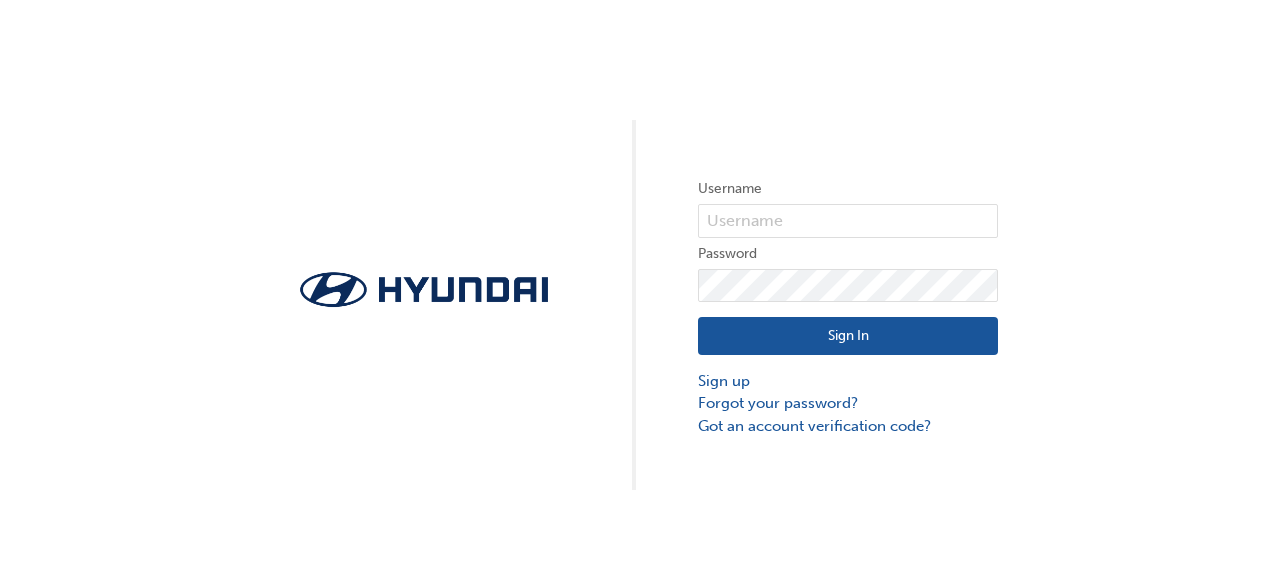 click on "Username Password Sign In Sign up Forgot your password? Got an account verification code?" at bounding box center [848, 307] 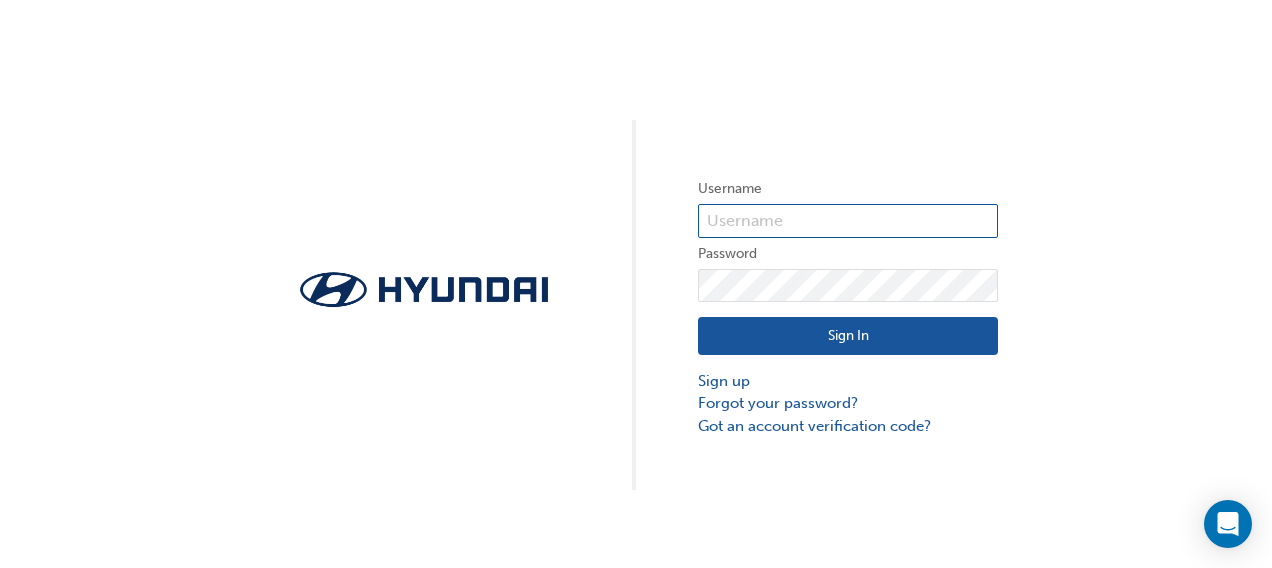 click at bounding box center [848, 221] 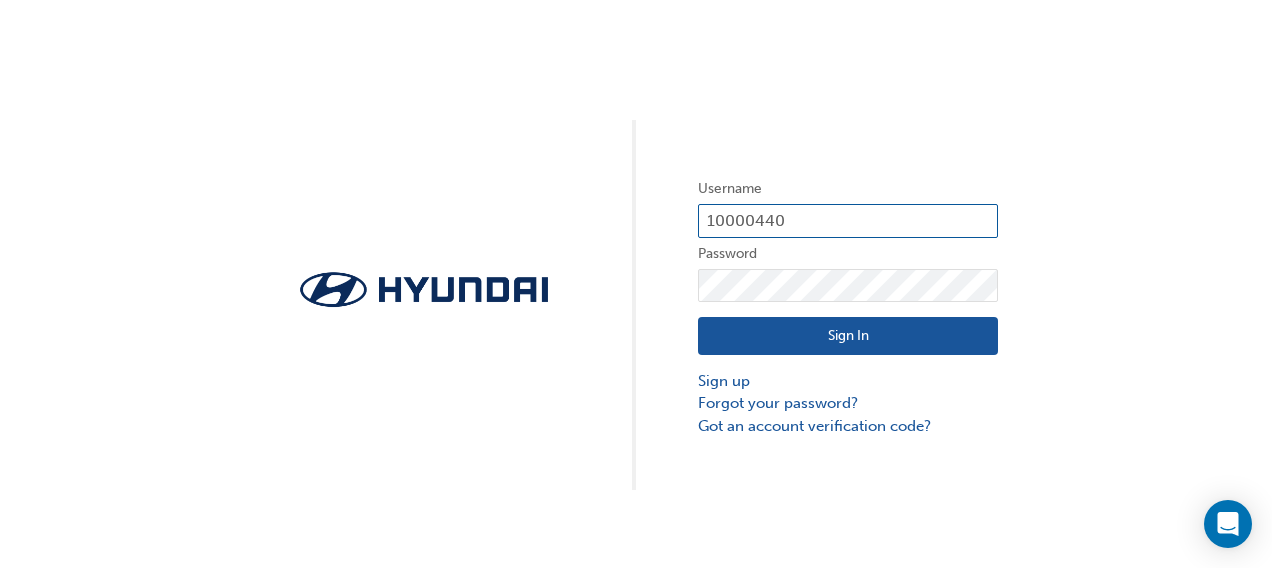 type on "10000440" 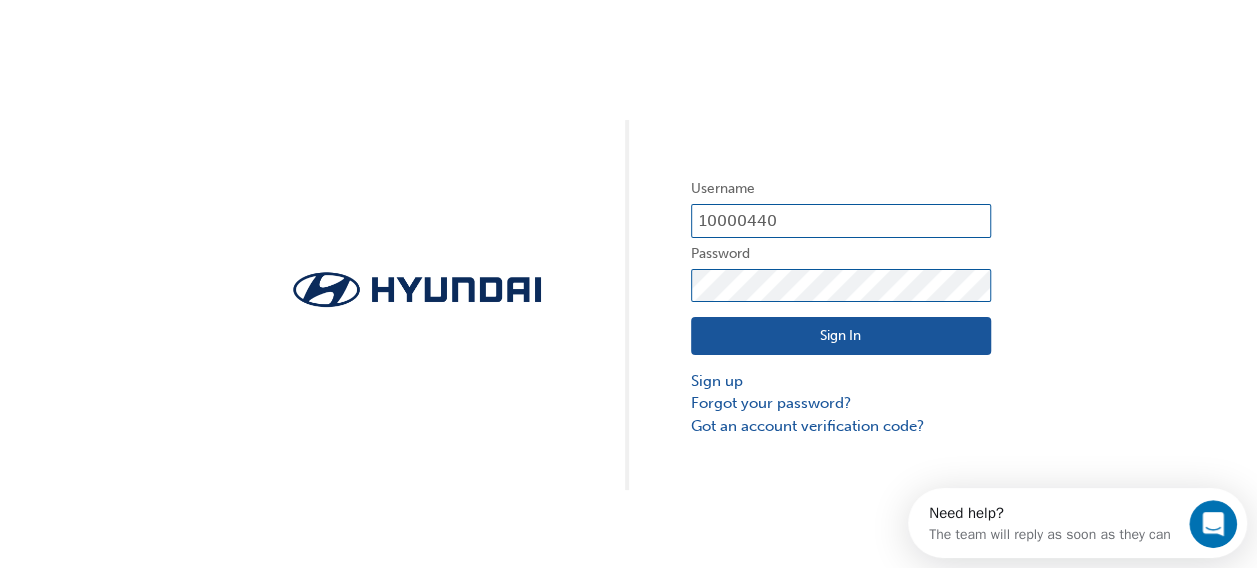 scroll, scrollTop: 0, scrollLeft: 0, axis: both 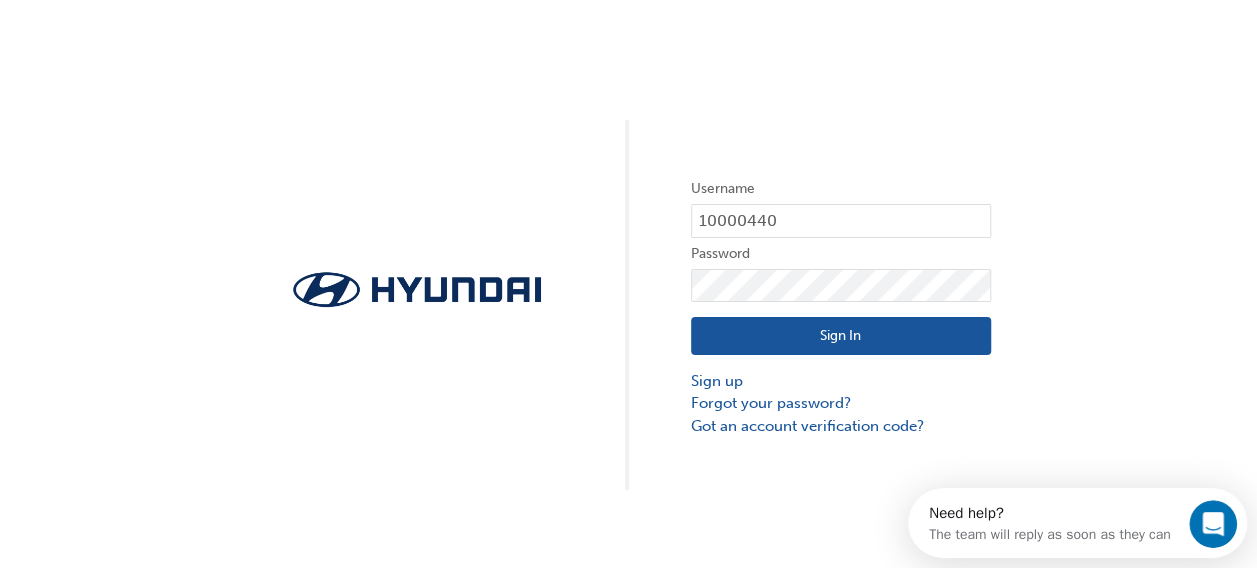 click on "Sign In" at bounding box center (841, 336) 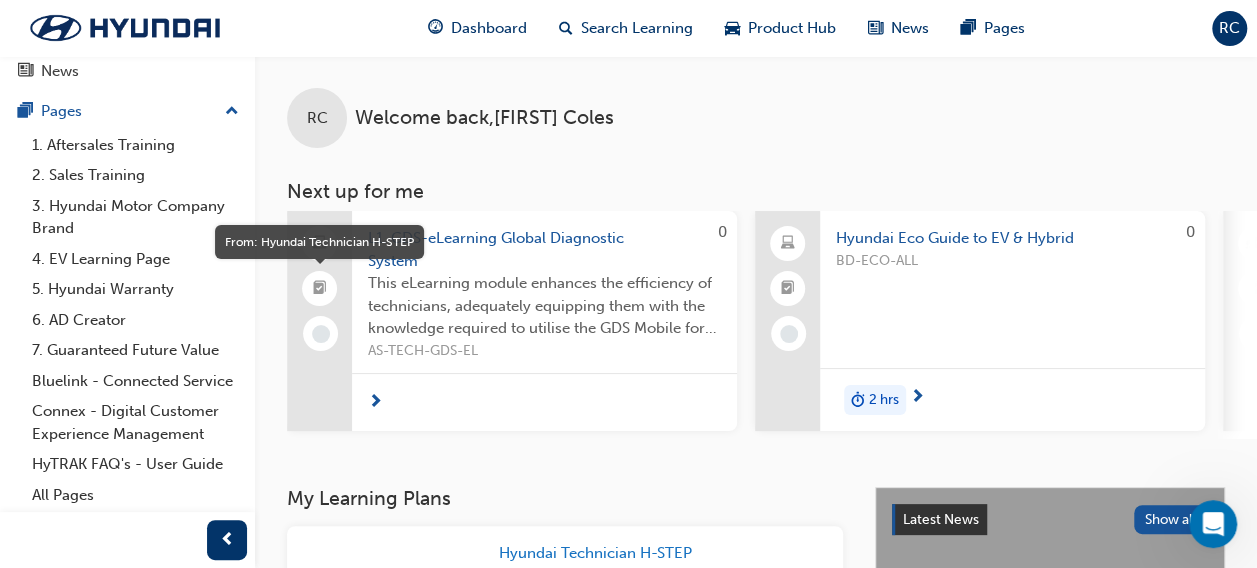scroll, scrollTop: 240, scrollLeft: 0, axis: vertical 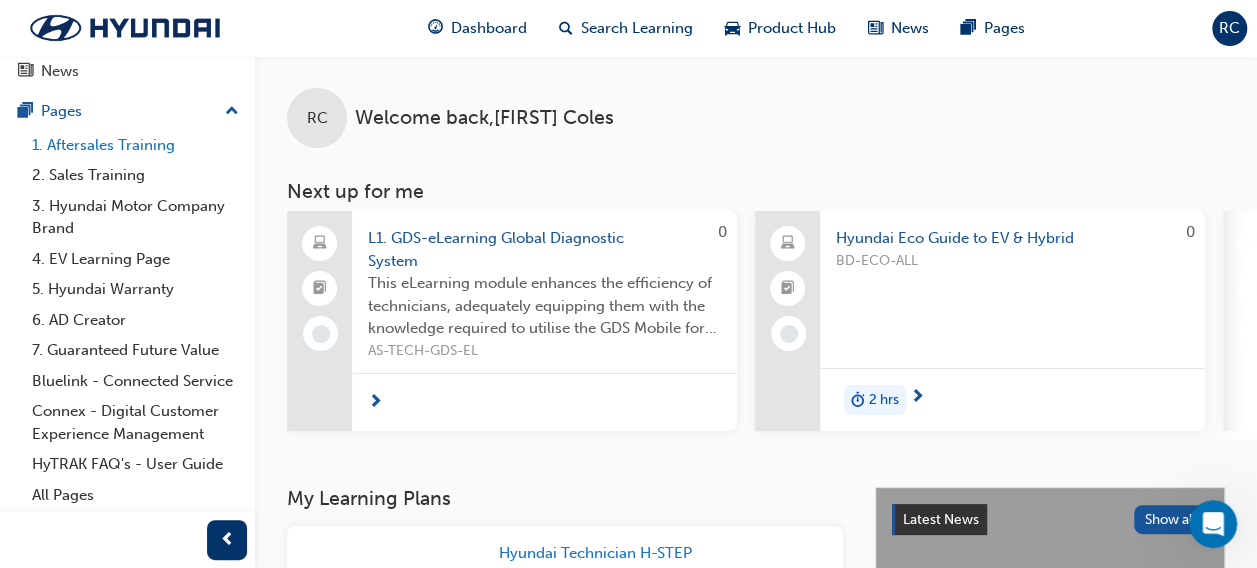 click on "1. Aftersales Training" at bounding box center (135, 145) 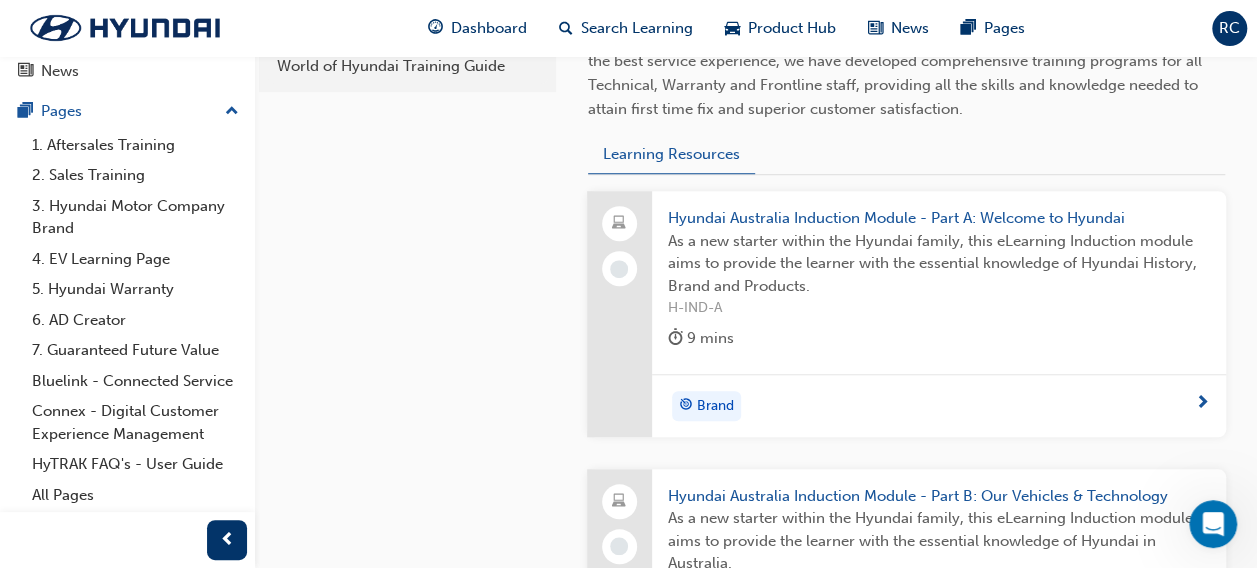 scroll, scrollTop: 400, scrollLeft: 0, axis: vertical 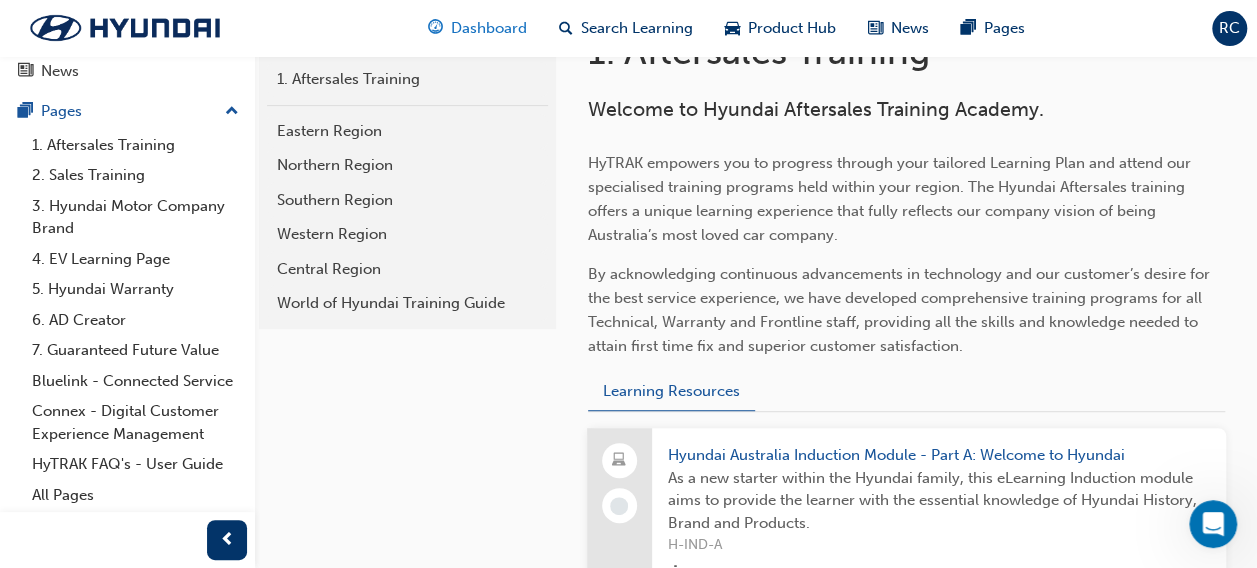 click on "Dashboard" at bounding box center [489, 28] 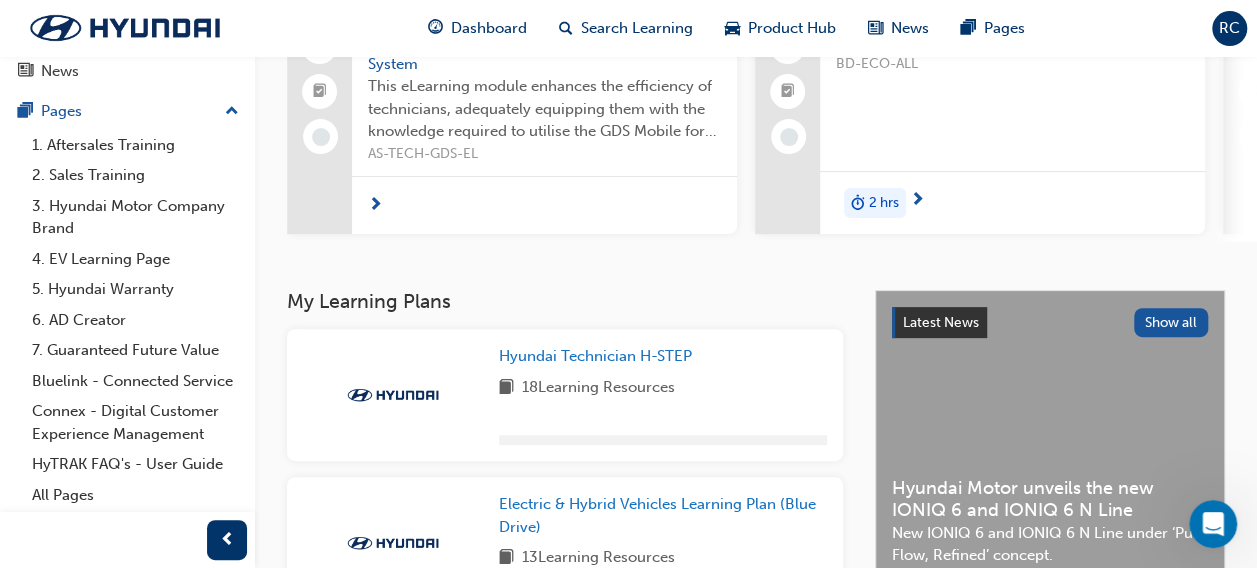 scroll, scrollTop: 400, scrollLeft: 0, axis: vertical 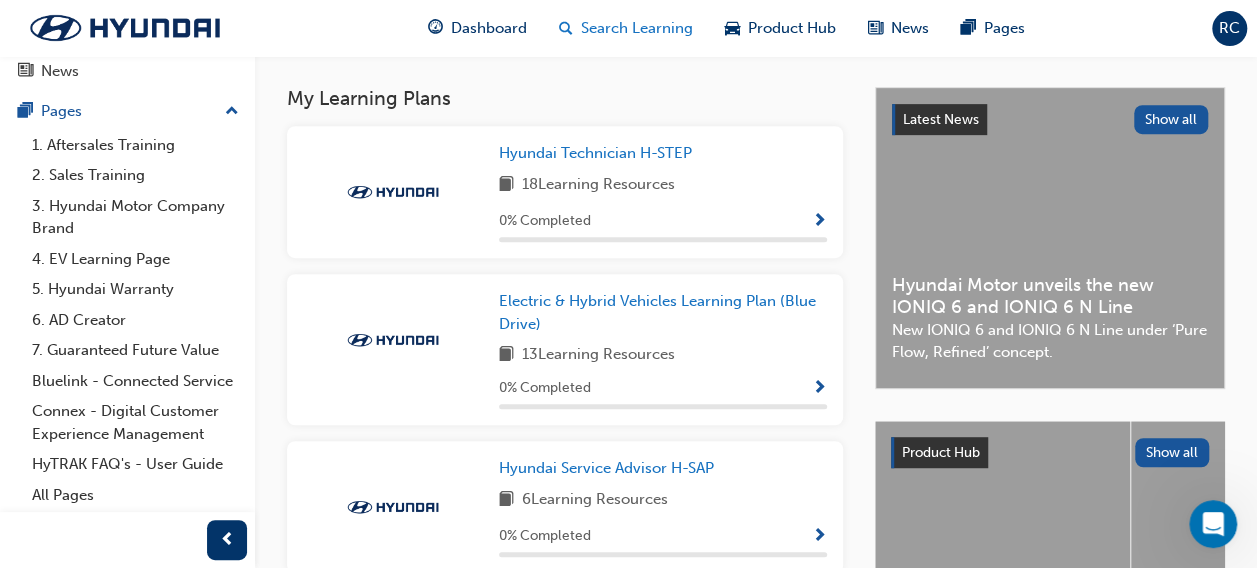 click on "Search Learning" at bounding box center (637, 28) 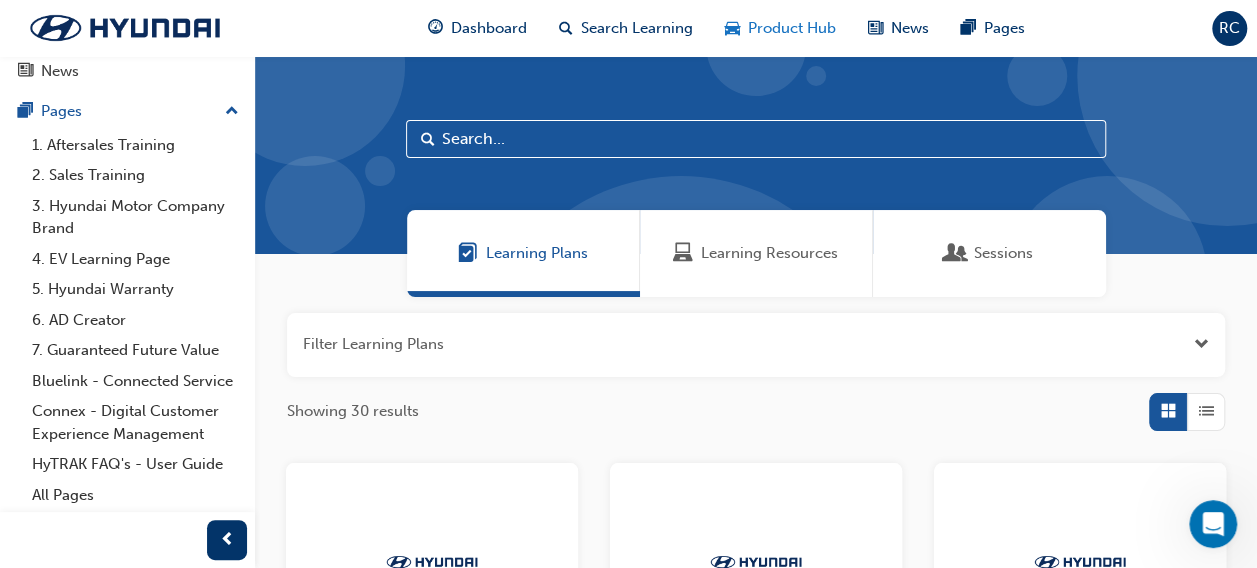 click on "Product Hub" at bounding box center [792, 28] 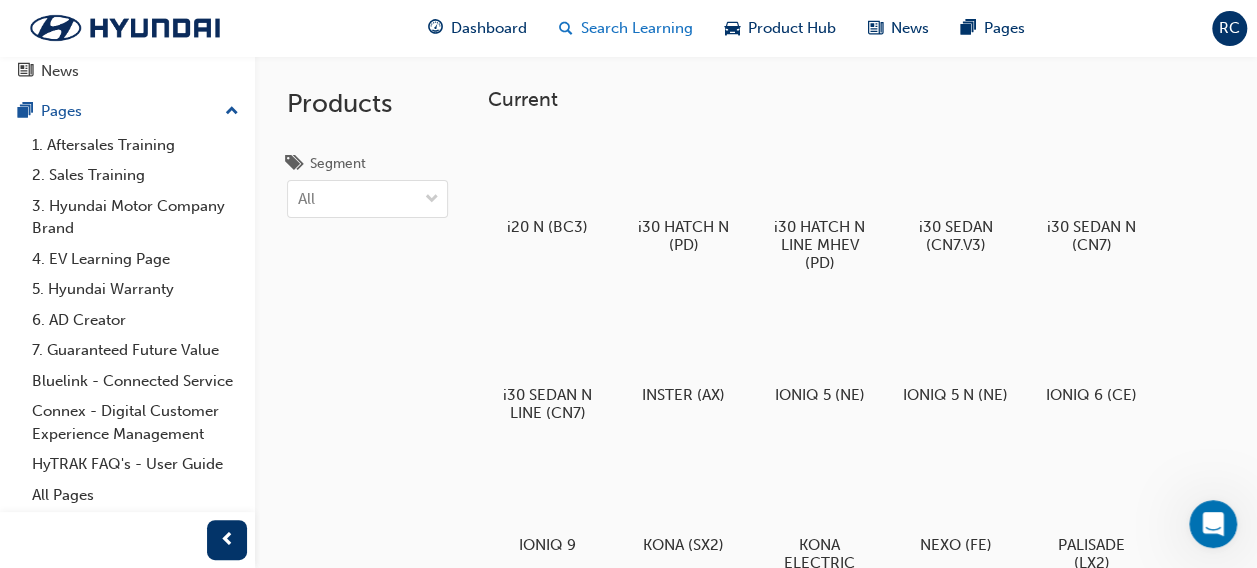 click on "Search Learning" at bounding box center (637, 28) 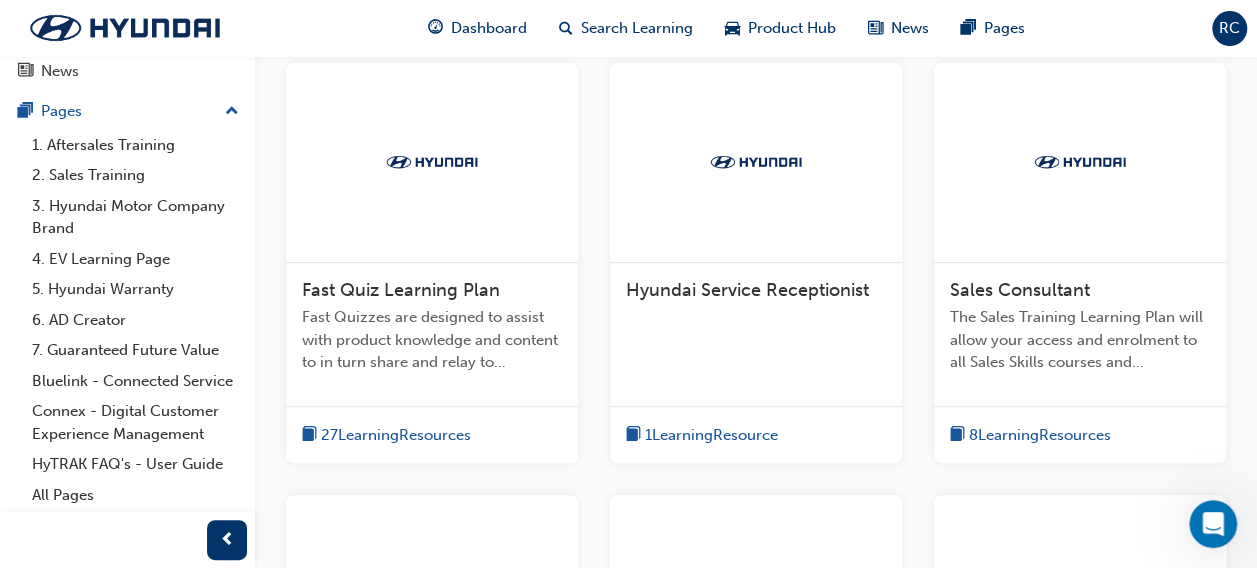 scroll, scrollTop: 0, scrollLeft: 0, axis: both 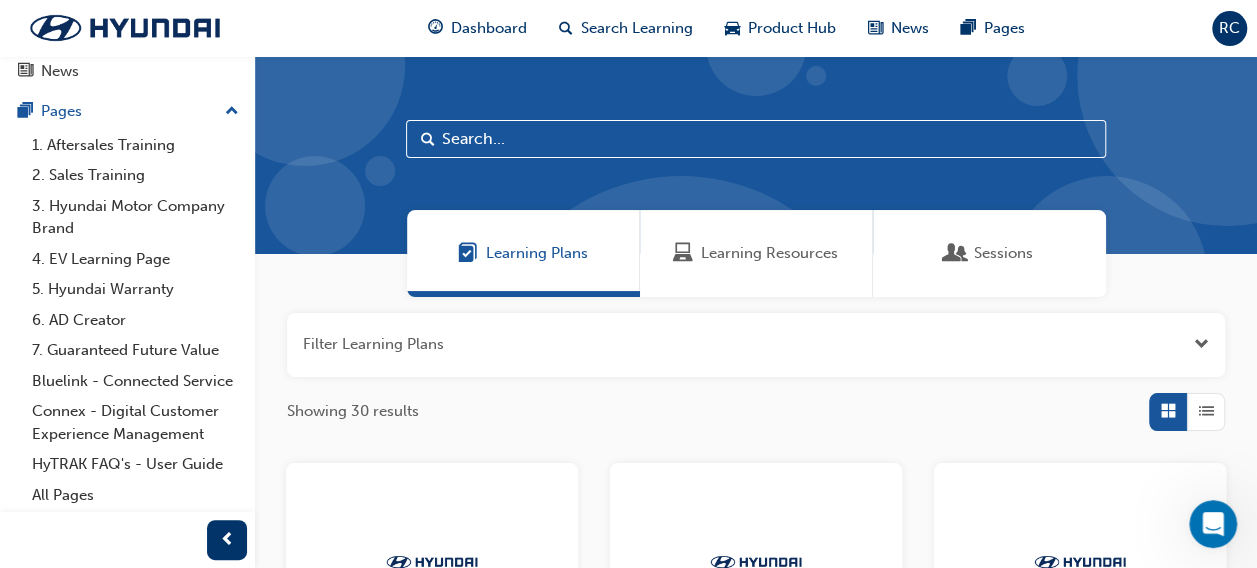 click on "Sessions" at bounding box center (989, 253) 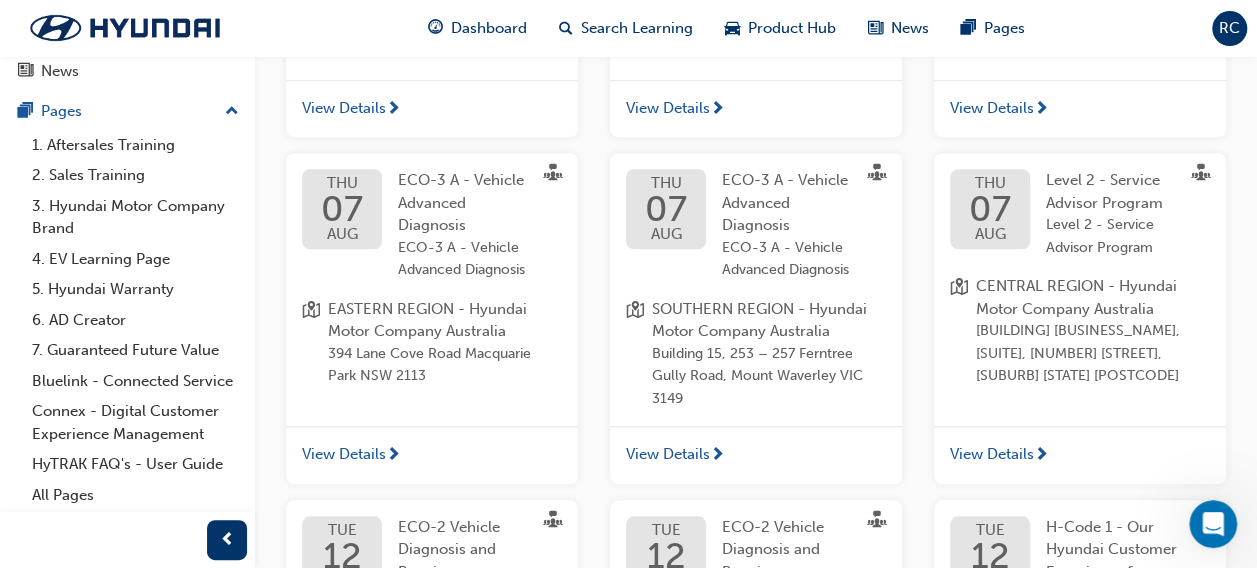 scroll, scrollTop: 0, scrollLeft: 0, axis: both 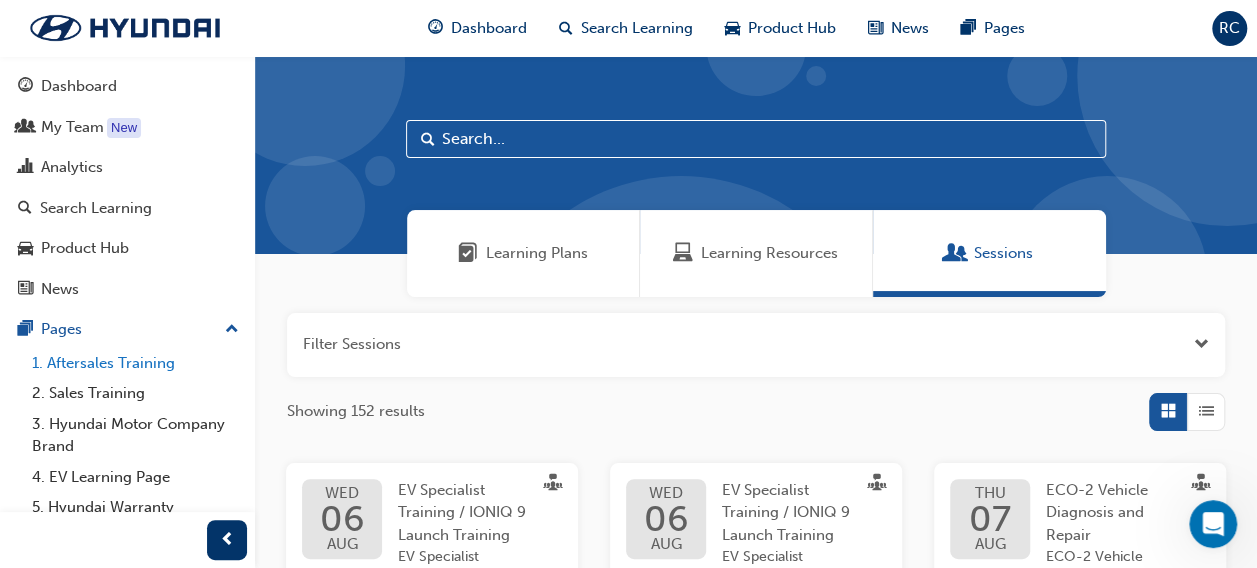 click on "1. Aftersales Training" at bounding box center (135, 363) 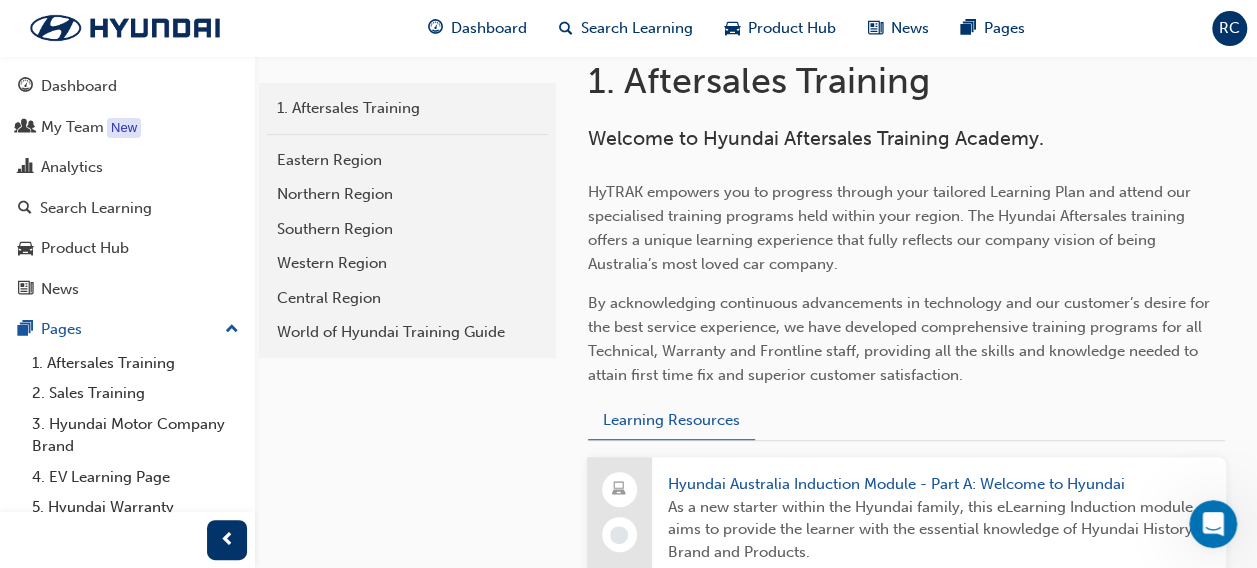 scroll, scrollTop: 400, scrollLeft: 0, axis: vertical 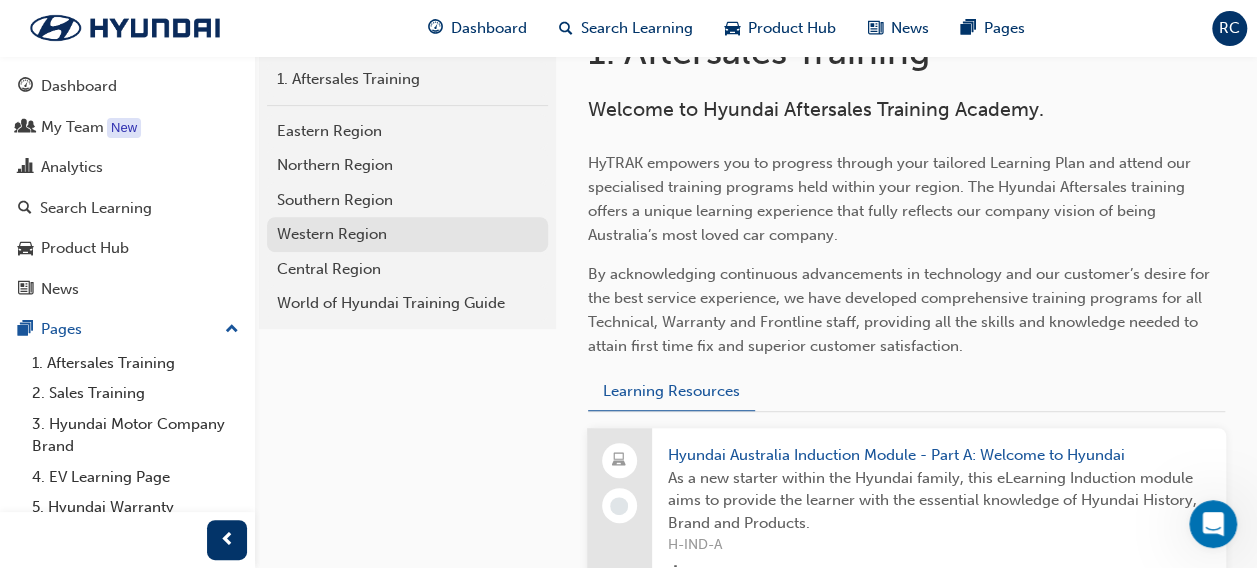 click on "Western Region" at bounding box center [407, 234] 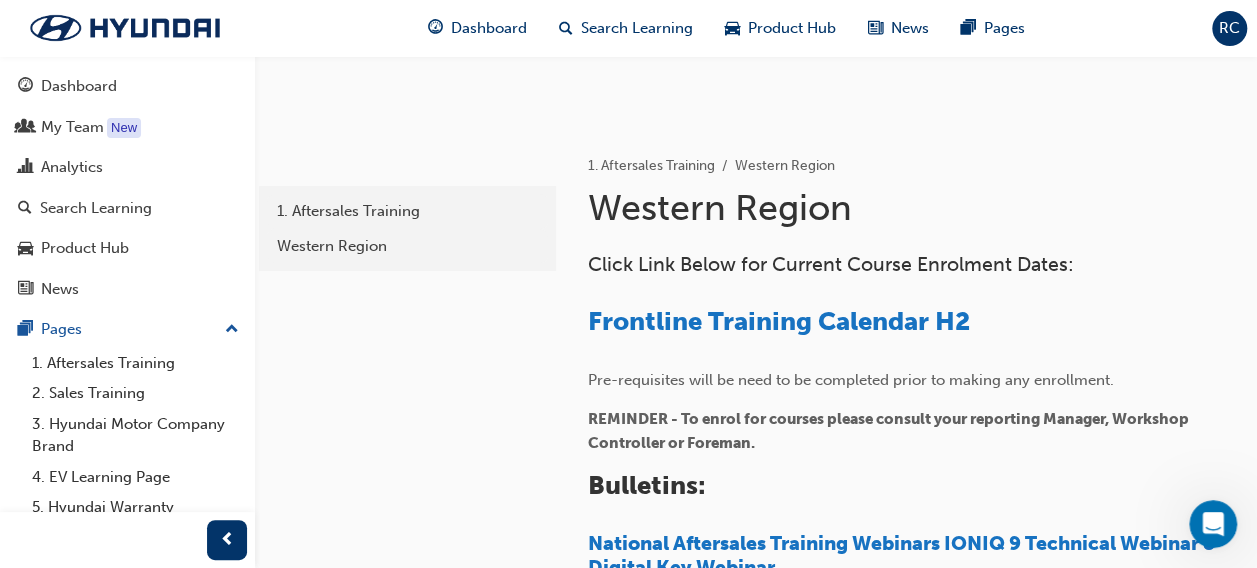 scroll, scrollTop: 300, scrollLeft: 0, axis: vertical 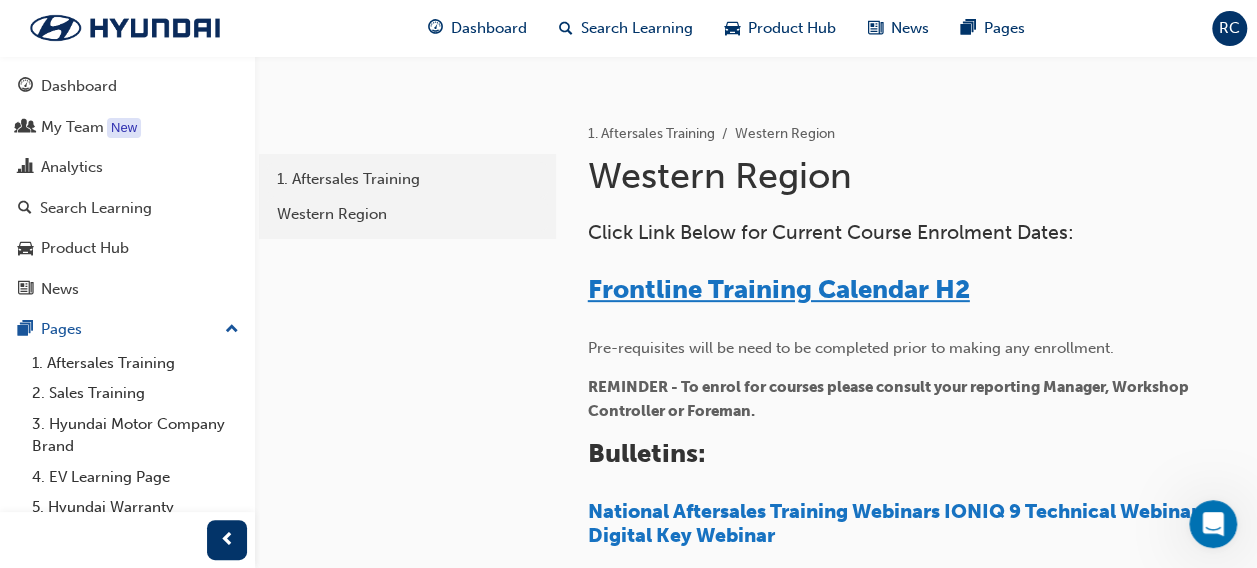 click on "Frontline Training Calendar H2" at bounding box center [779, 289] 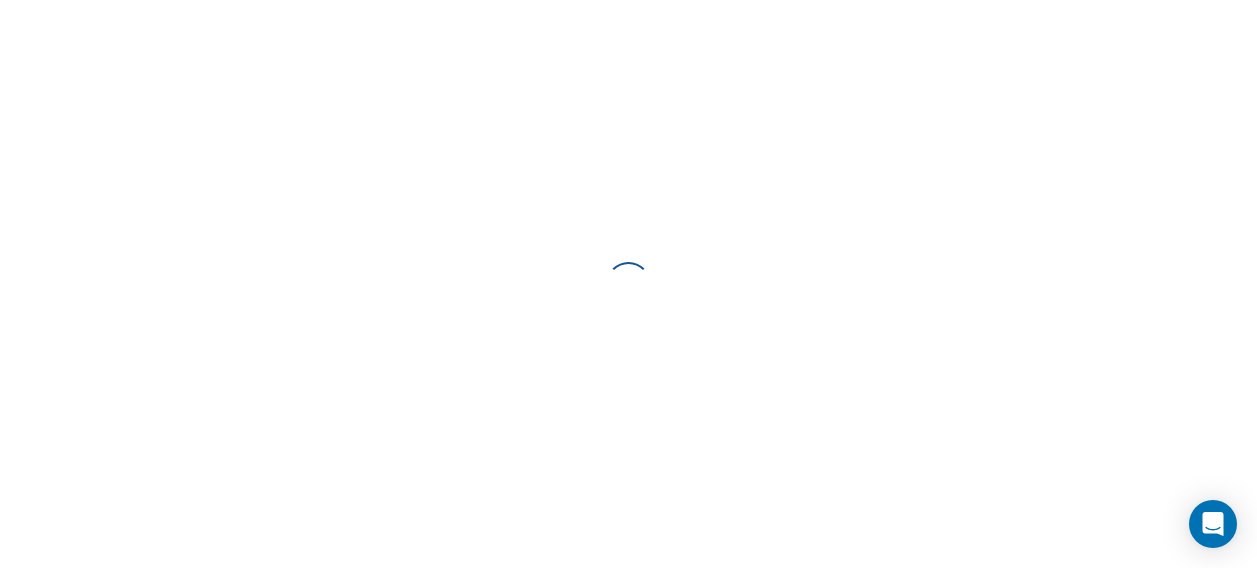scroll, scrollTop: 0, scrollLeft: 0, axis: both 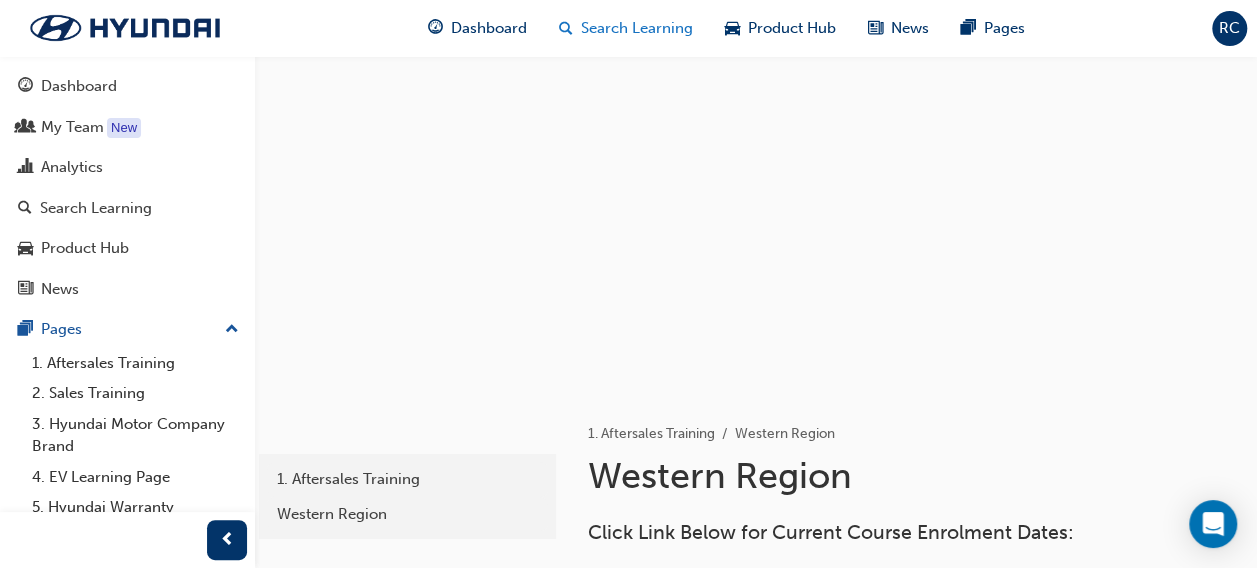 click on "Search Learning" at bounding box center (637, 28) 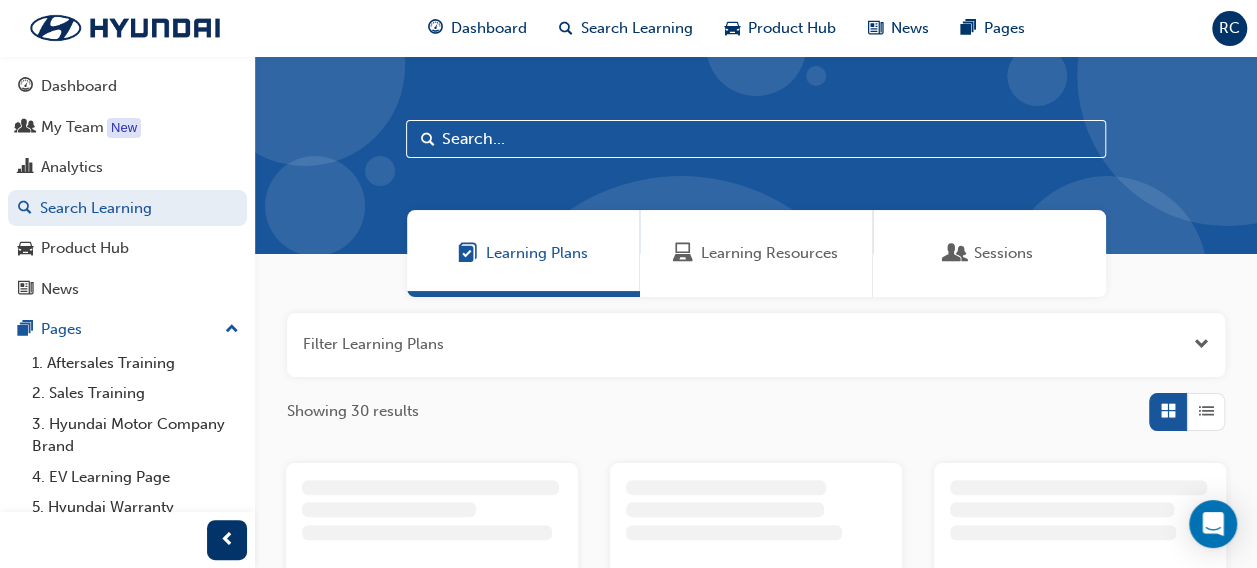 click at bounding box center [756, 139] 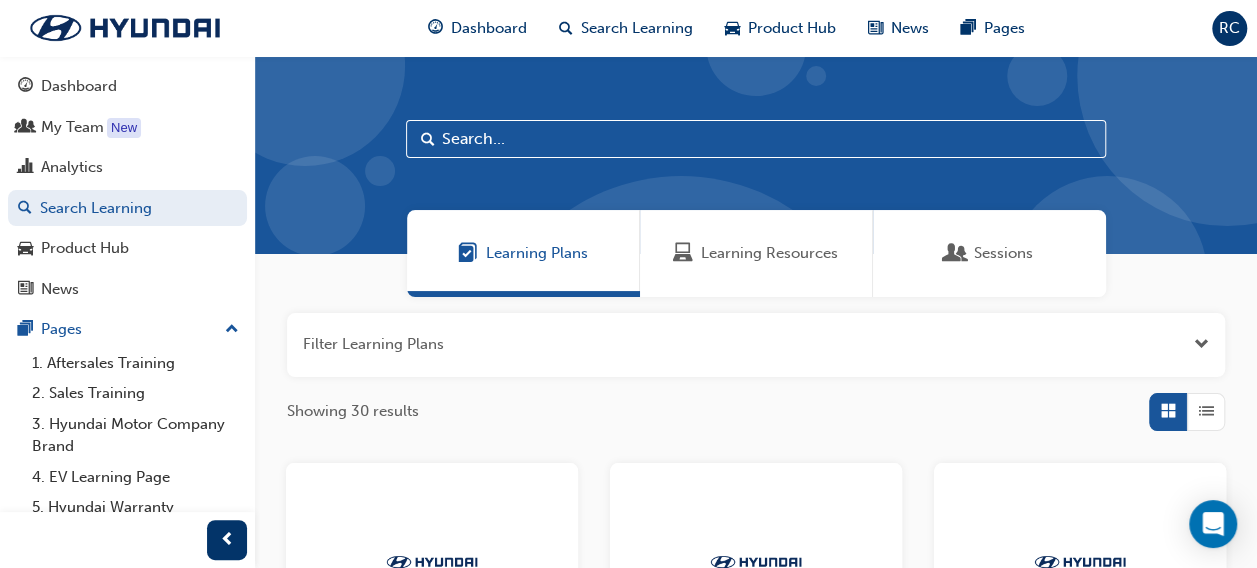paste on "AS-FL-L2-SA" 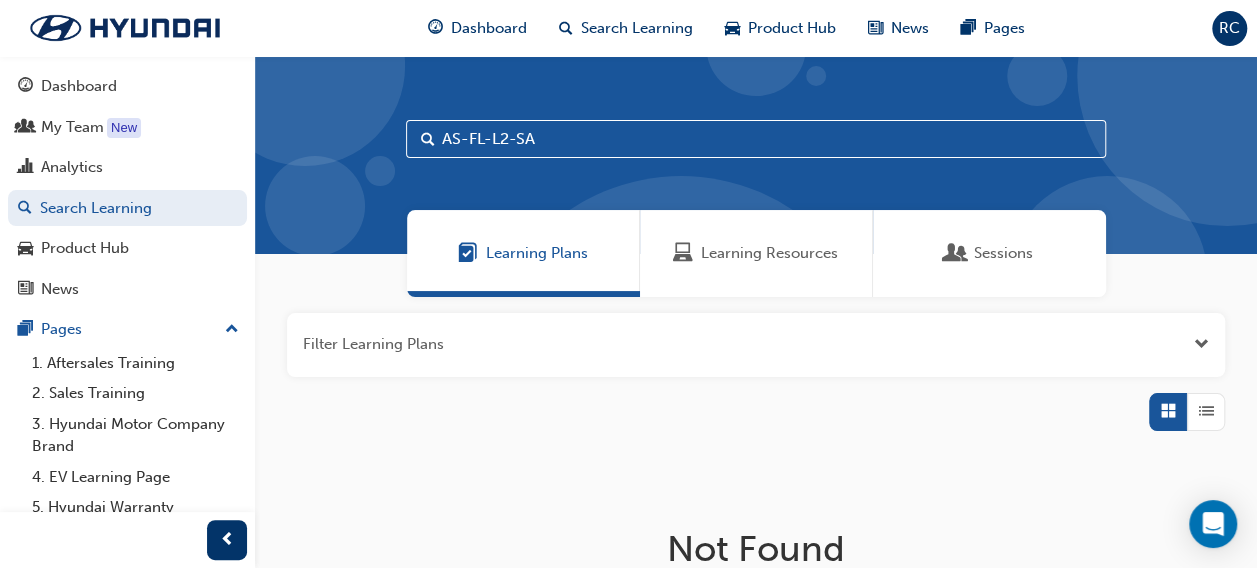 type on "AS-FL-L2-SA" 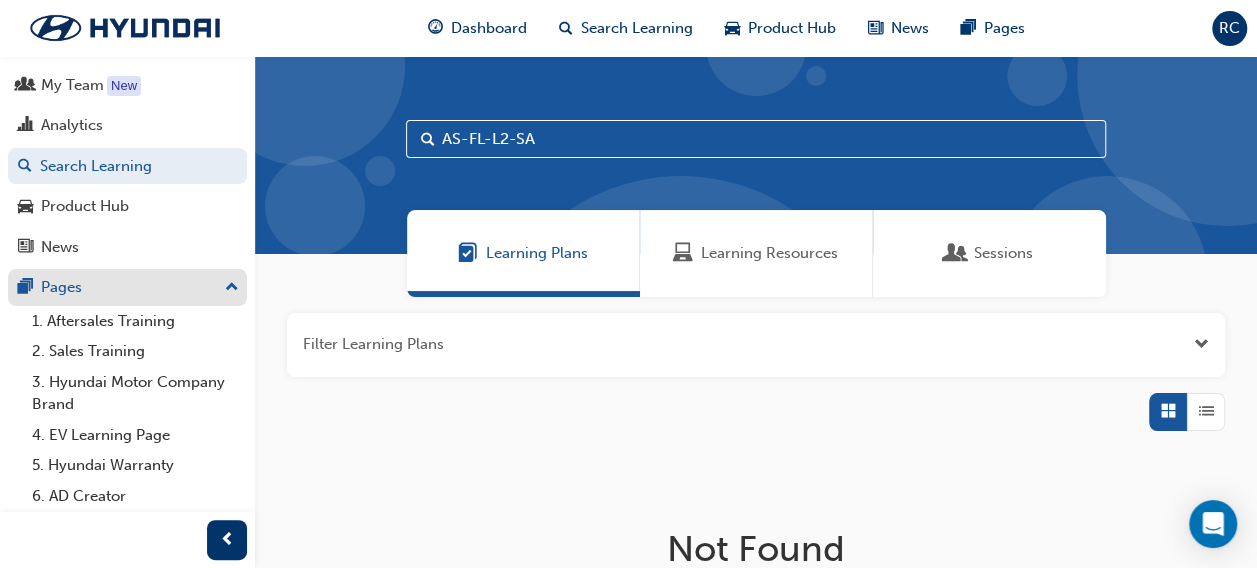 scroll, scrollTop: 0, scrollLeft: 0, axis: both 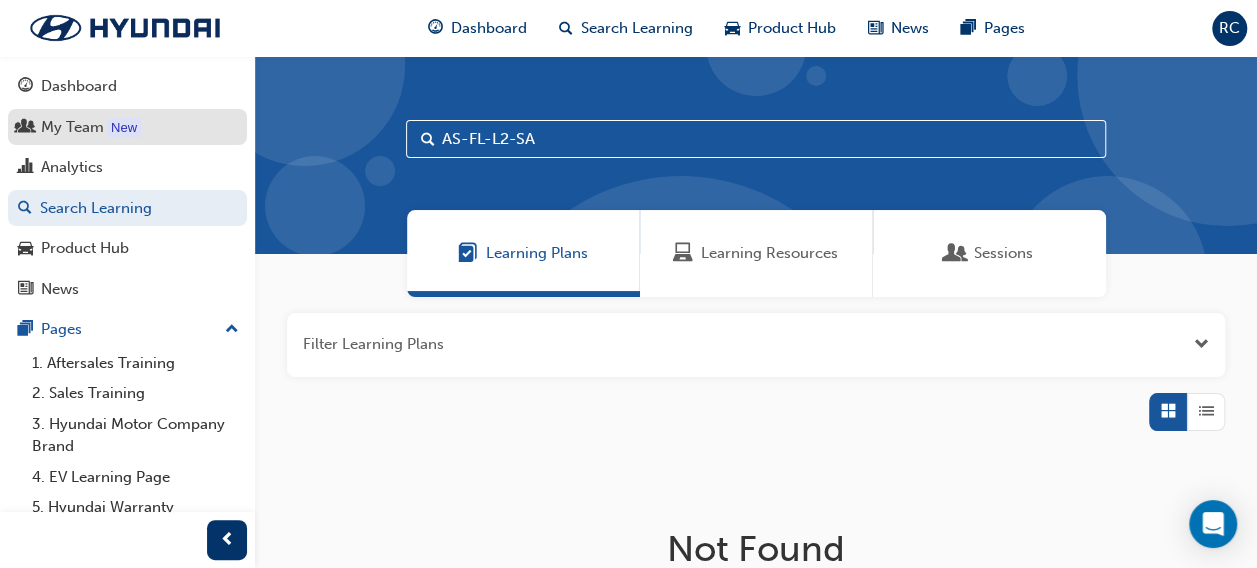 click on "My Team" at bounding box center [72, 127] 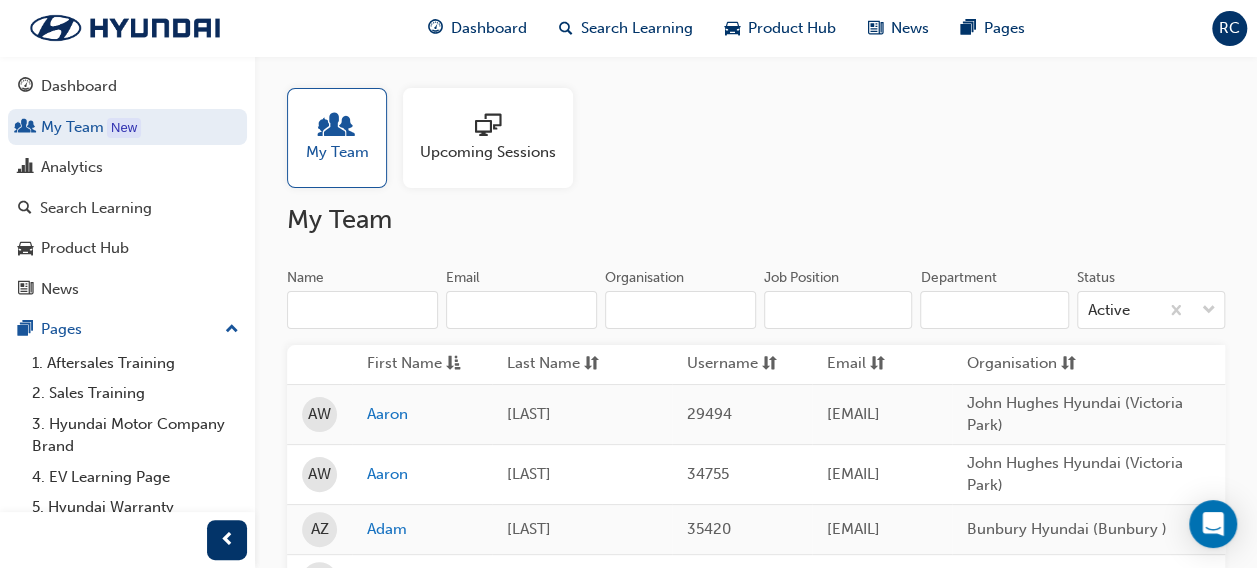 click at bounding box center (488, 127) 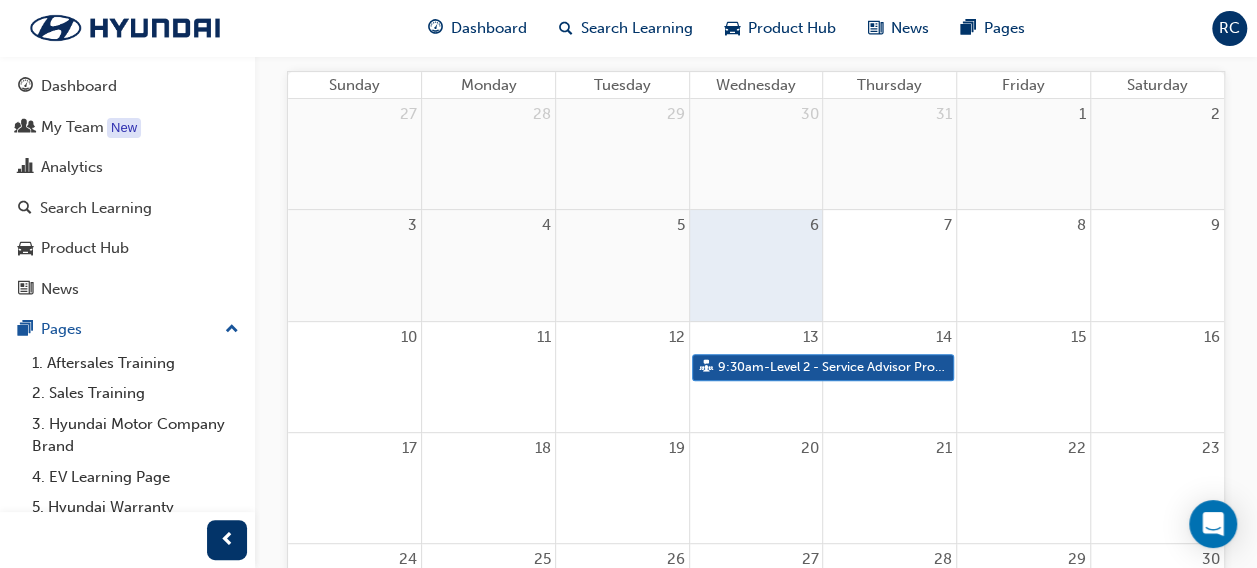 scroll, scrollTop: 300, scrollLeft: 0, axis: vertical 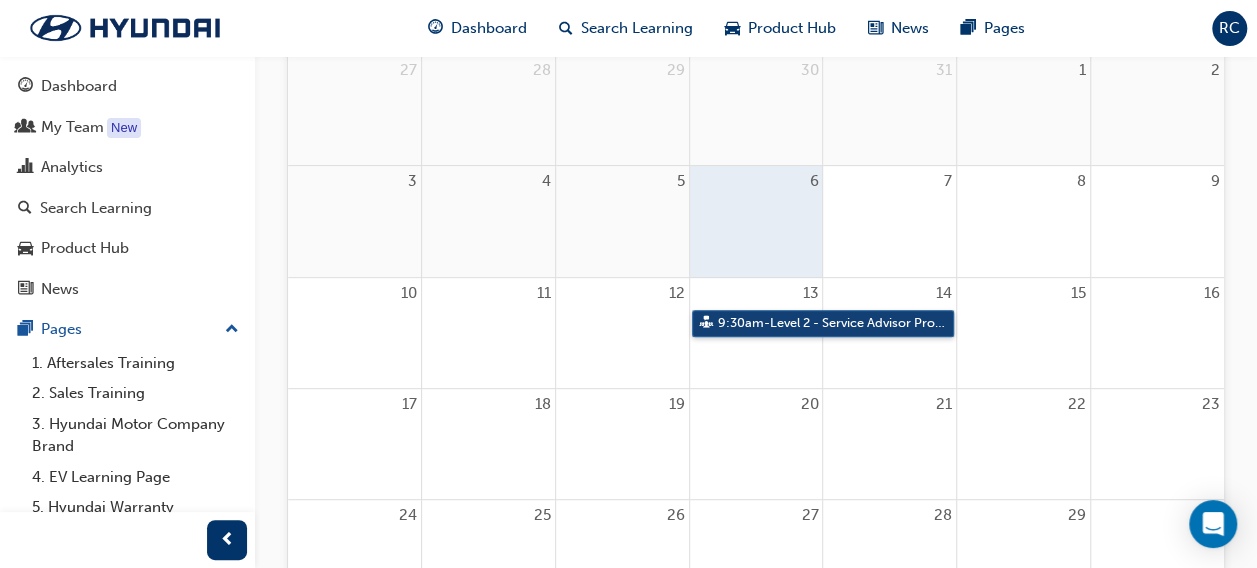 click on "[TIME] - [PROGRAM NAME]" at bounding box center (823, 323) 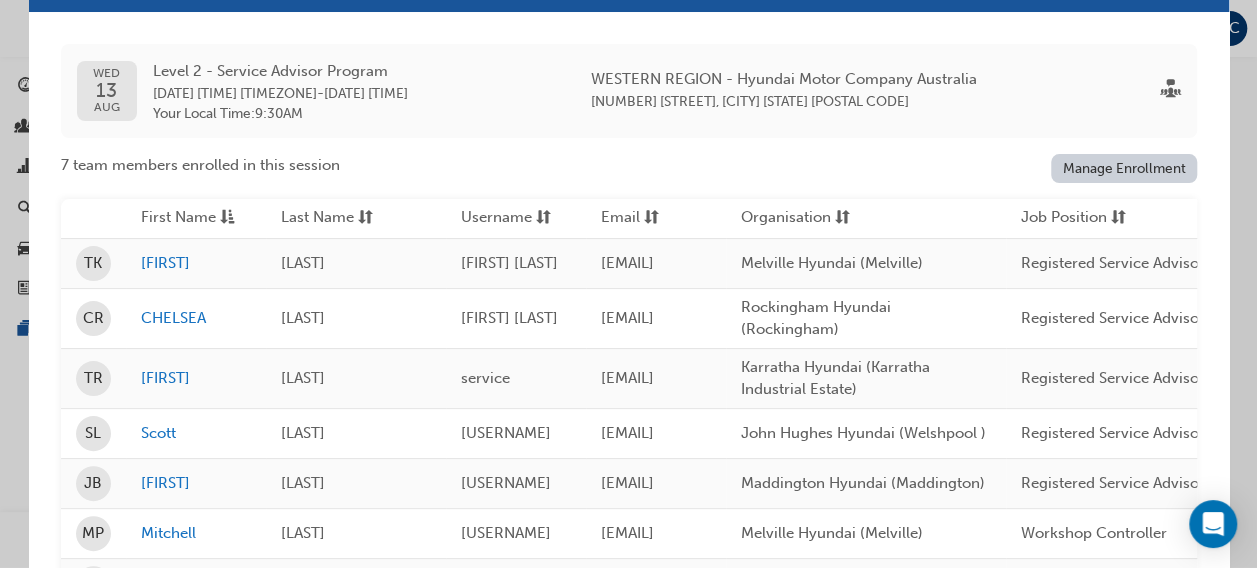 scroll, scrollTop: 0, scrollLeft: 0, axis: both 